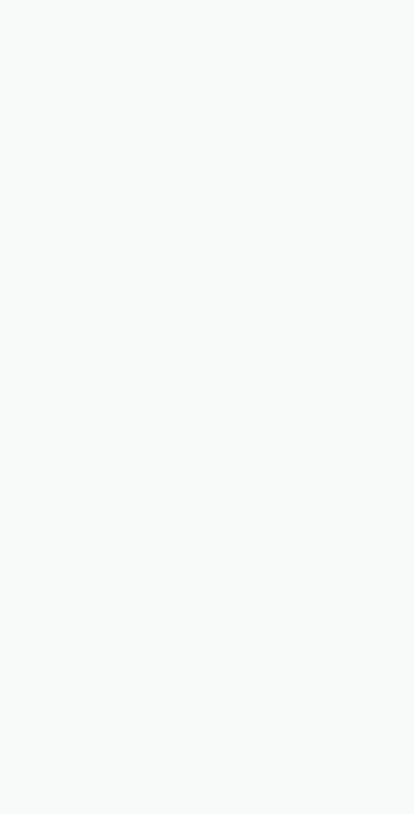 scroll, scrollTop: 0, scrollLeft: 0, axis: both 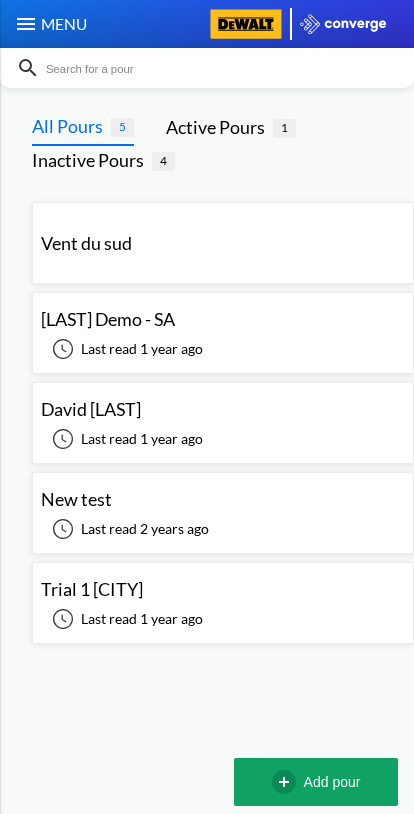 click on "Add pour" at bounding box center [316, 782] 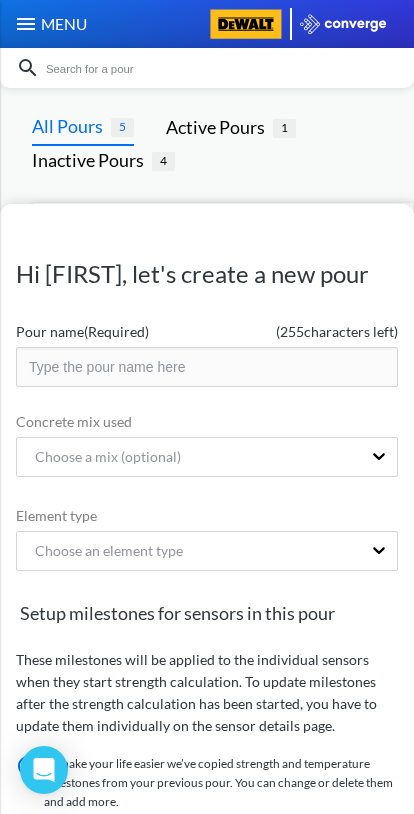click at bounding box center [207, 367] 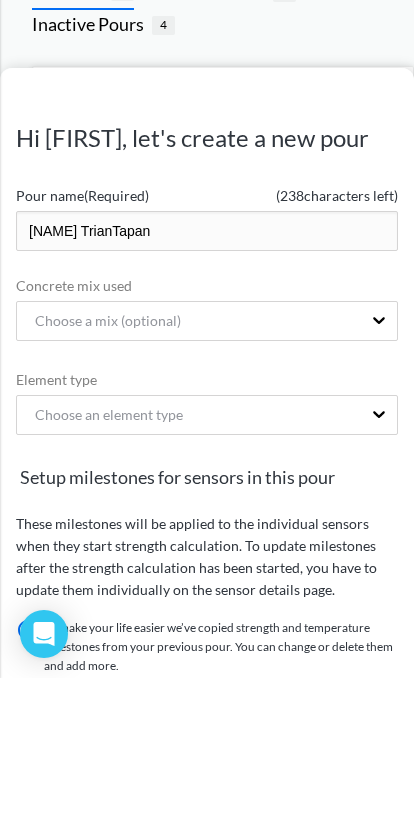 type on "[NAME] TrianTapan" 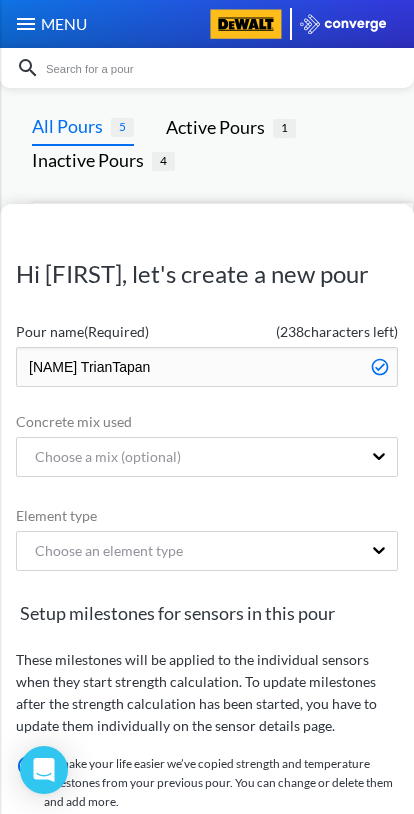 click on "Concrete mix used" at bounding box center [207, 422] 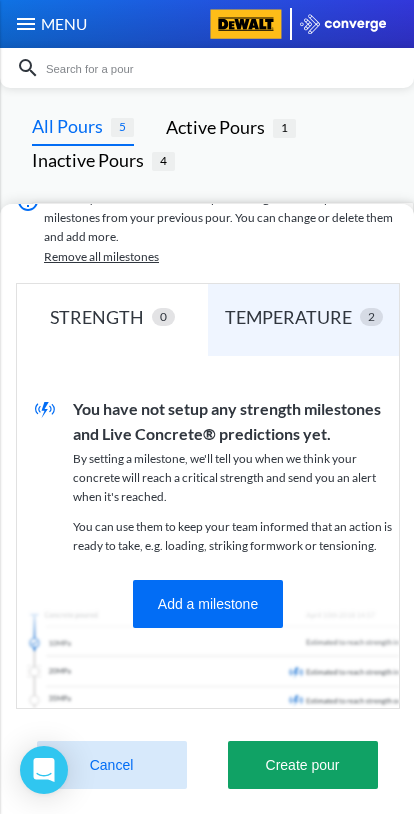 scroll, scrollTop: 563, scrollLeft: 0, axis: vertical 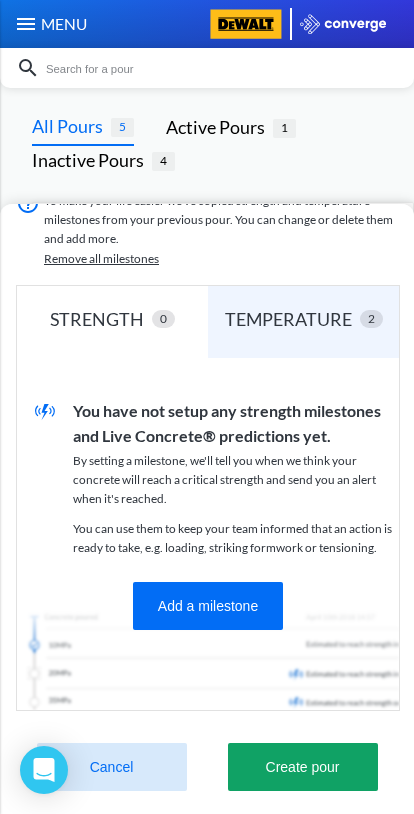 click on "TEMPERATURE" at bounding box center (292, 319) 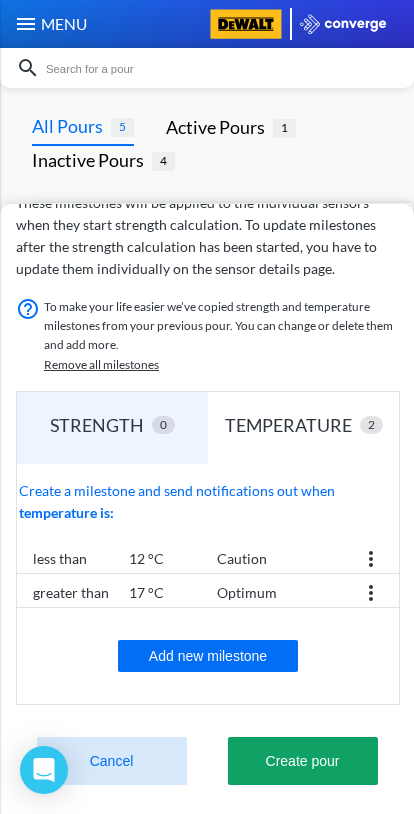 scroll, scrollTop: 453, scrollLeft: 0, axis: vertical 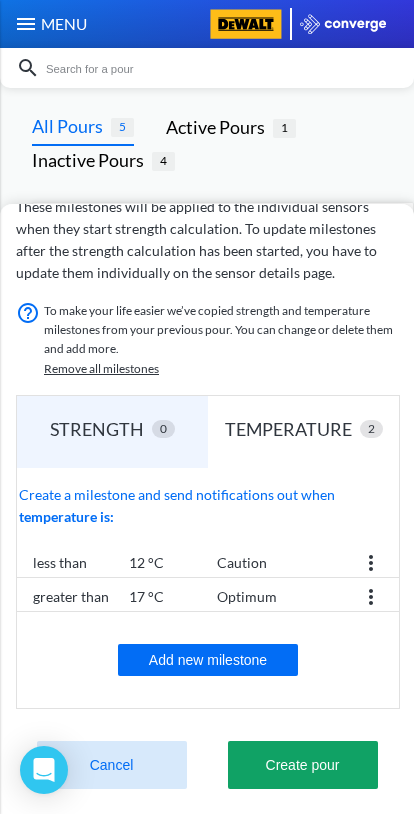 click on "STRENGTH 0" at bounding box center [112, 432] 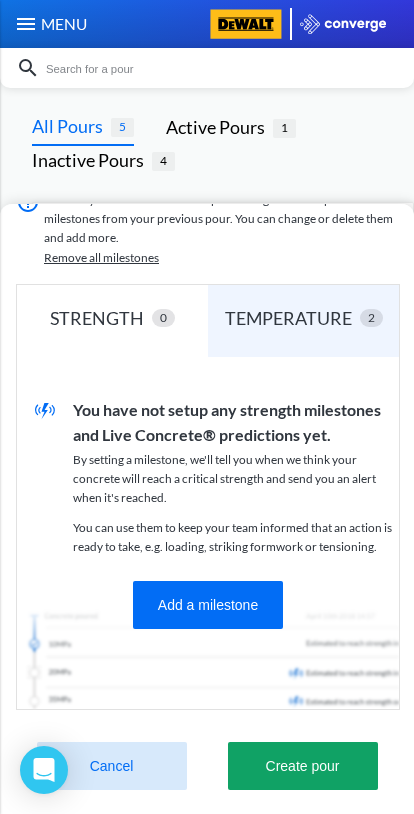 scroll, scrollTop: 563, scrollLeft: 0, axis: vertical 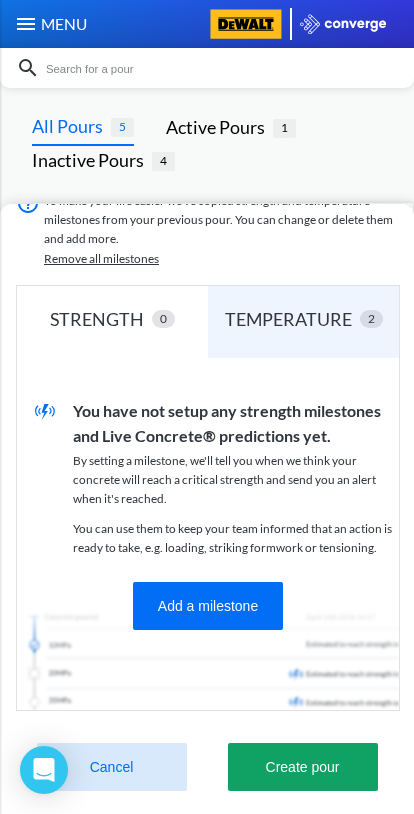 click on "Create pour" at bounding box center (303, 767) 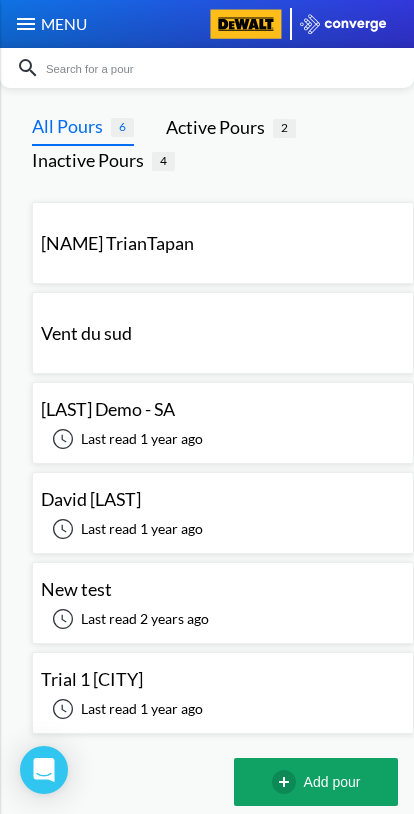 click on "[NAME] TrianTapan" at bounding box center (117, 243) 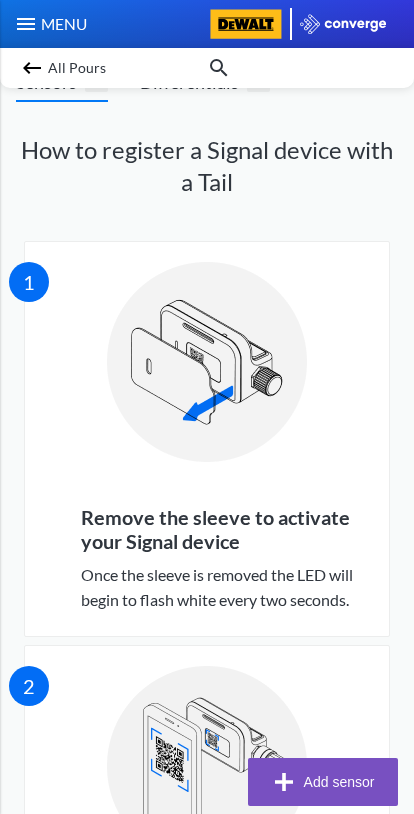 scroll, scrollTop: 163, scrollLeft: 0, axis: vertical 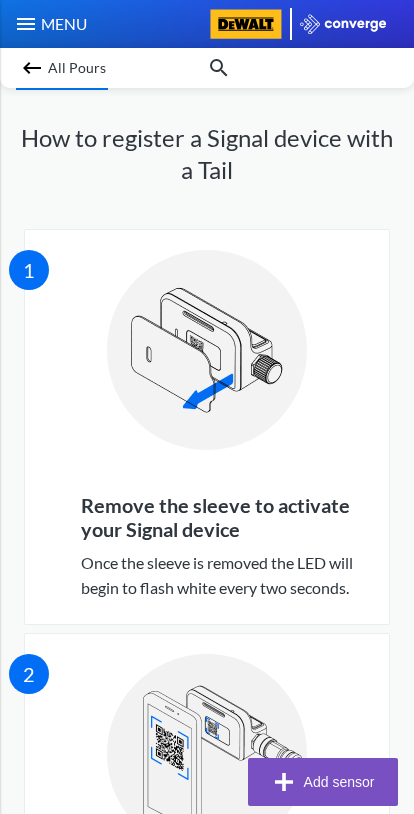 click on "Add sensor" at bounding box center [323, 782] 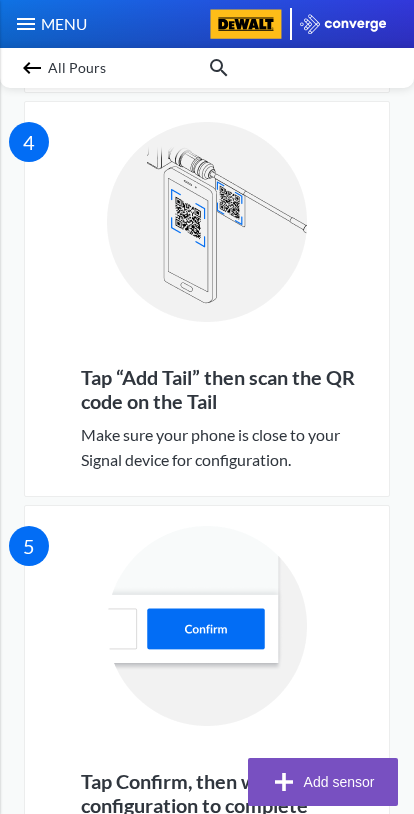 scroll, scrollTop: 1526, scrollLeft: 0, axis: vertical 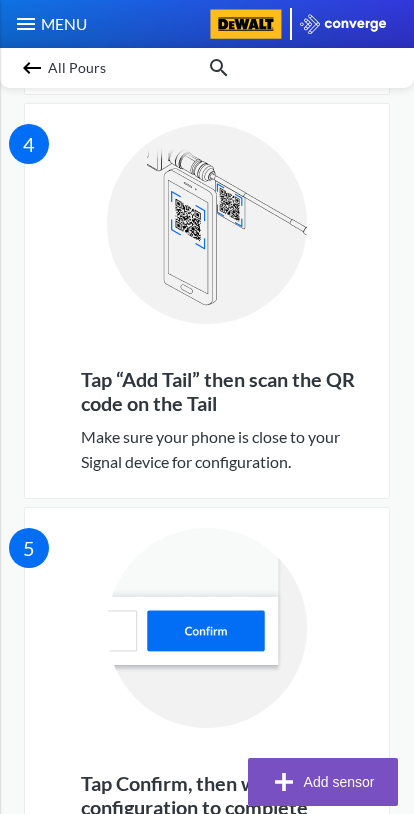 click at bounding box center [32, 68] 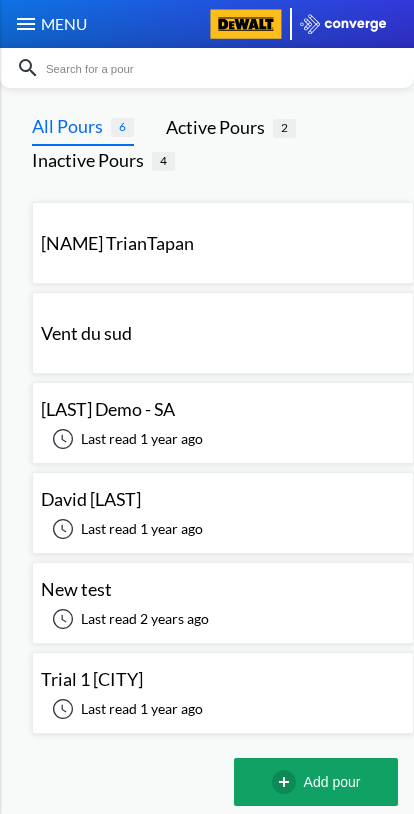 click on "[NAME] [LAST] - SA Last read 1 year ago Last read 1 year ago" at bounding box center (223, 423) 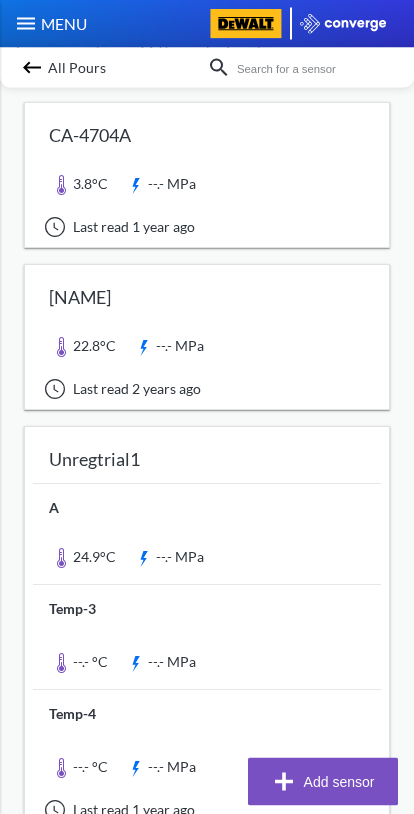 scroll, scrollTop: 0, scrollLeft: 0, axis: both 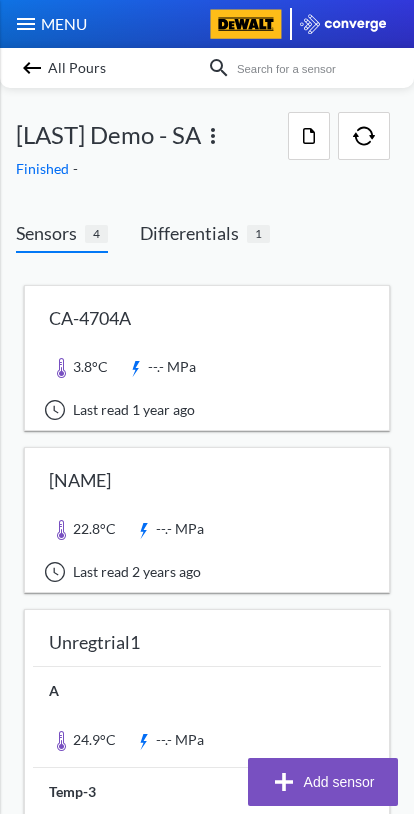 click on "MENU" at bounding box center [50, 24] 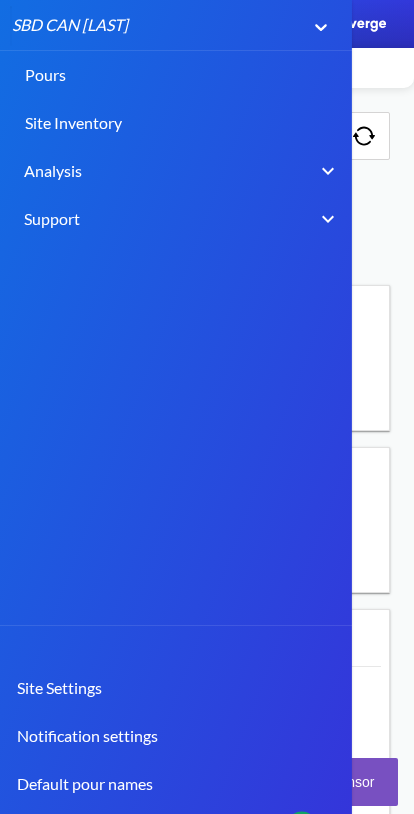 click on "Pours" at bounding box center [207, 75] 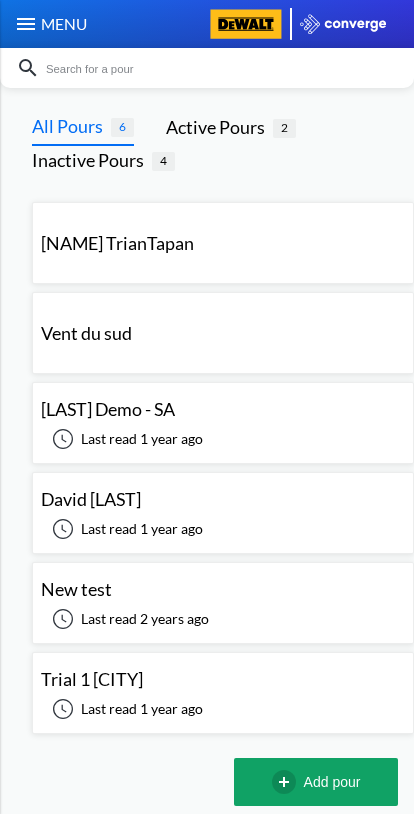 click at bounding box center (217, 68) 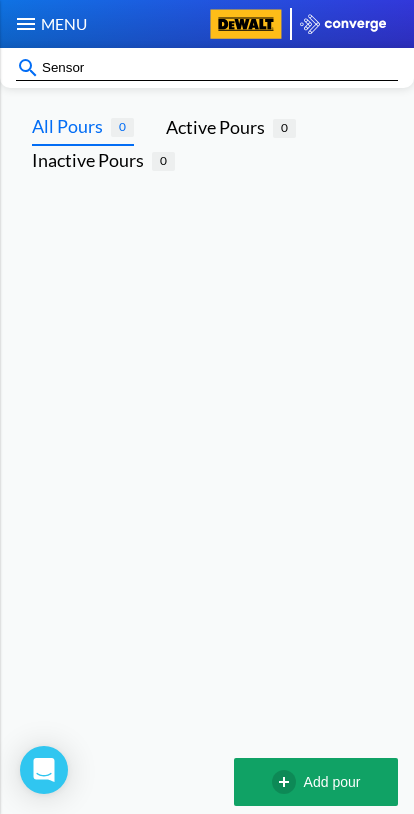 type on "Sensor" 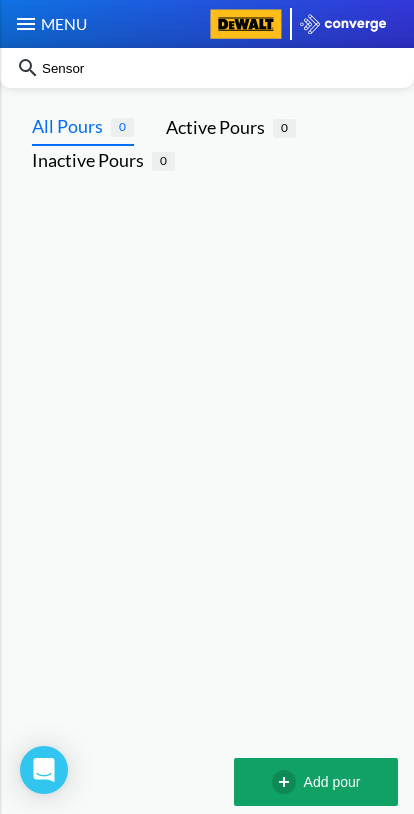 click at bounding box center (26, 24) 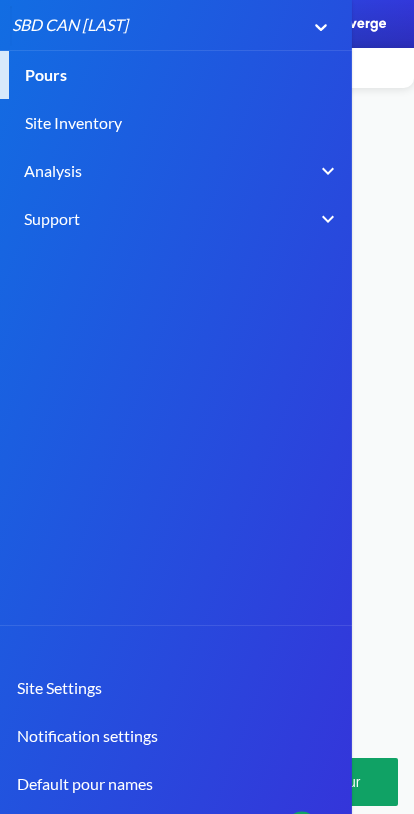 click on "MENU SBD CAN [LAST] Pours Site Inventory Analysis BIM Support Online Help Guide +44 [PHONE] help@[DOMAIN].io Chat now on Intercom Site Settings Notification settings Default pour names Logout **" at bounding box center (207, 407) 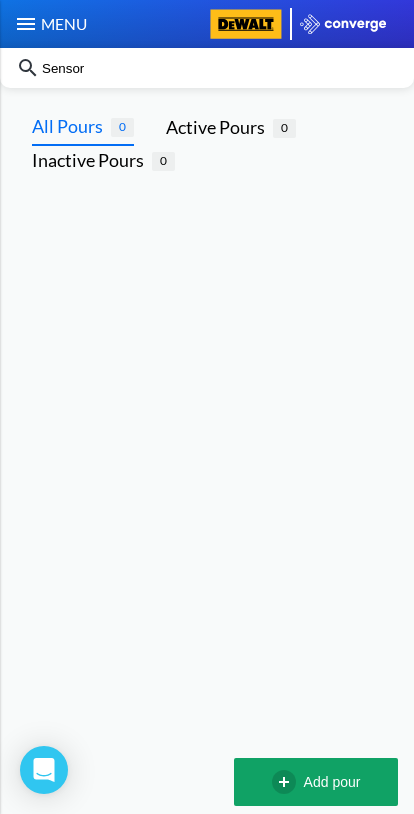 click at bounding box center [26, 24] 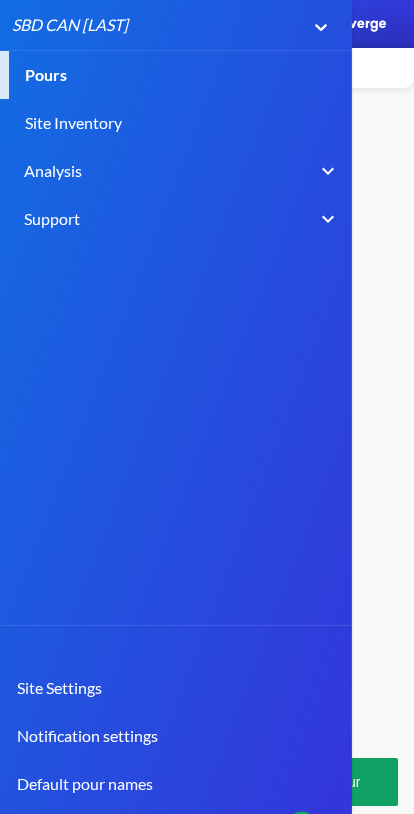 click on "Analysis" at bounding box center [53, 170] 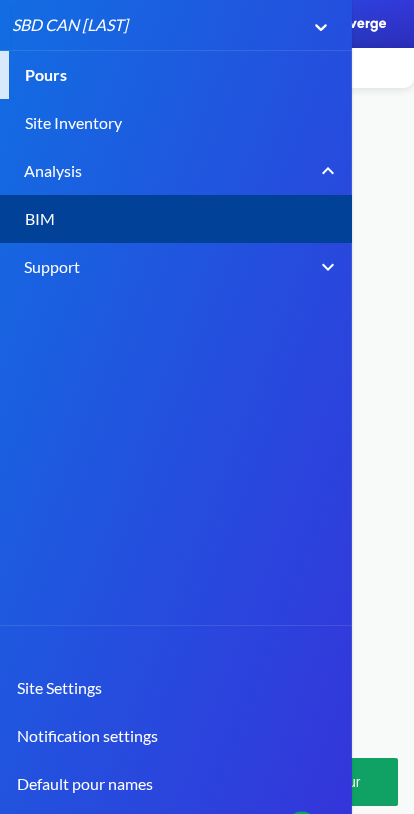 click on "Site Inventory" at bounding box center (207, 123) 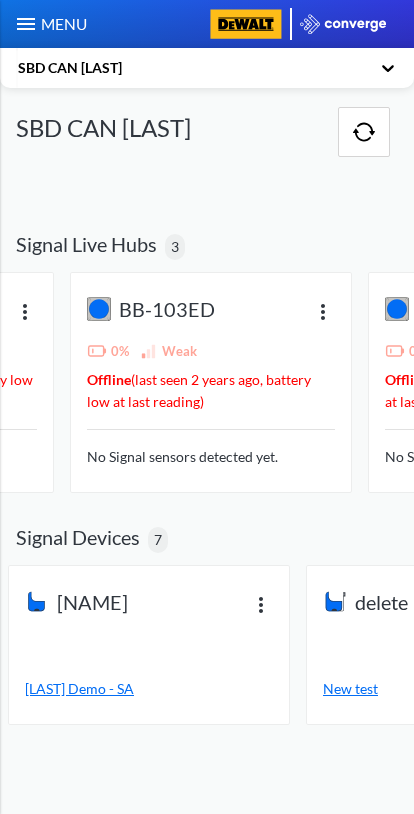 scroll, scrollTop: 0, scrollLeft: 236, axis: horizontal 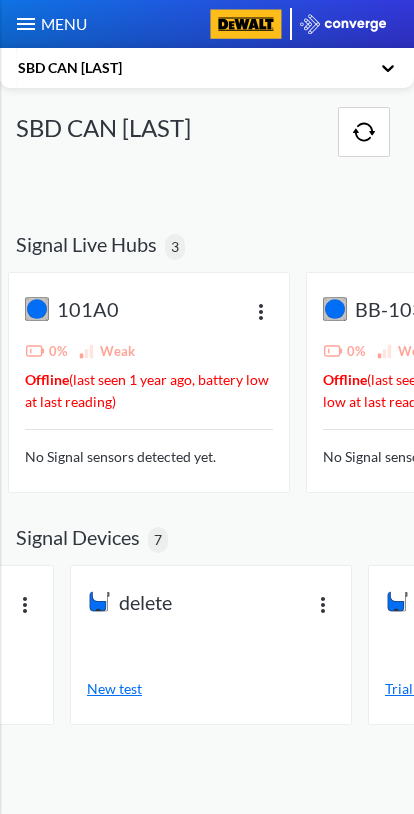 click at bounding box center (364, 132) 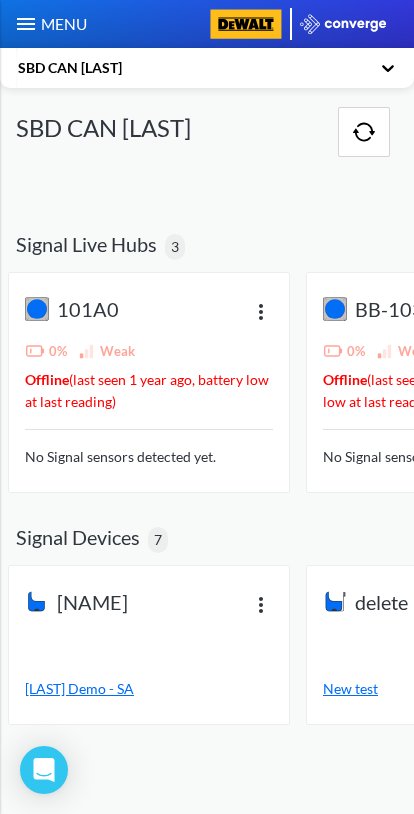click at bounding box center [26, 24] 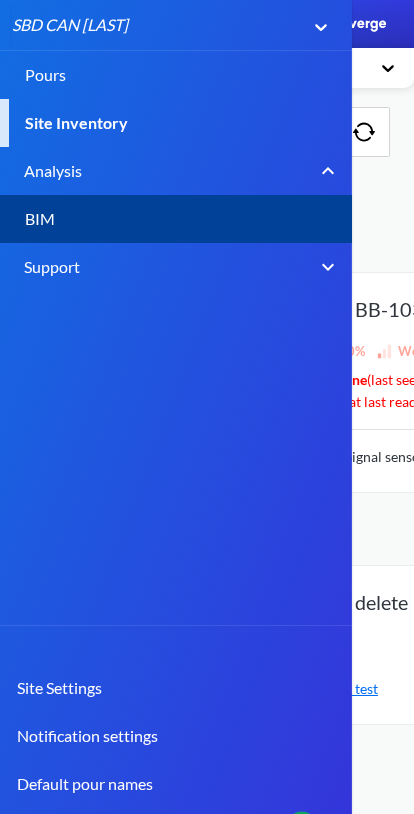 click on "Site Inventory" at bounding box center (207, 123) 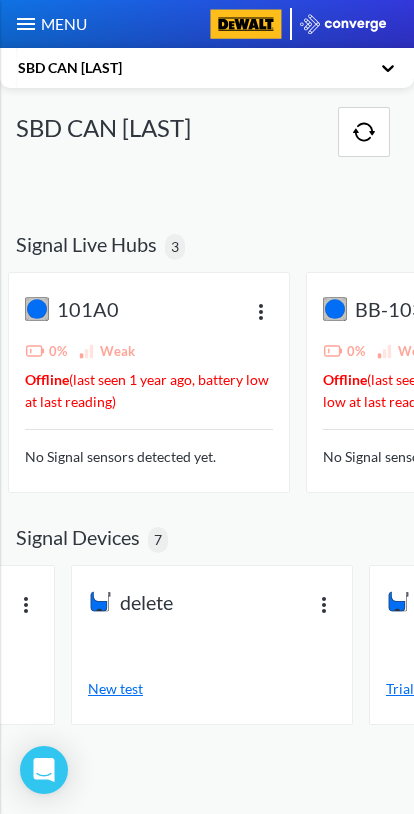 scroll, scrollTop: 0, scrollLeft: 236, axis: horizontal 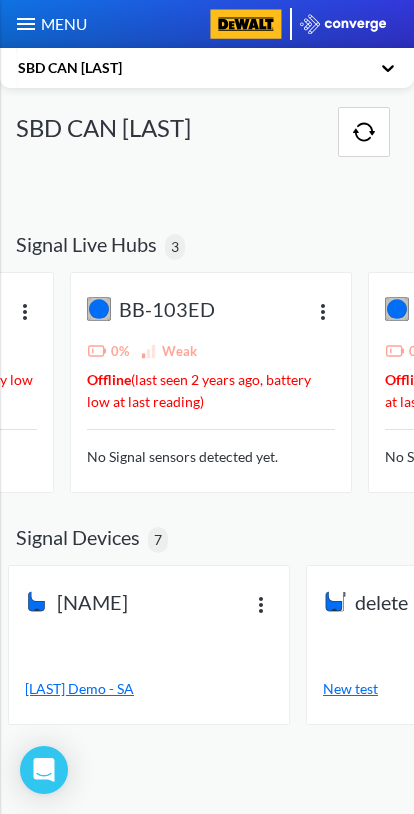 click at bounding box center [261, 605] 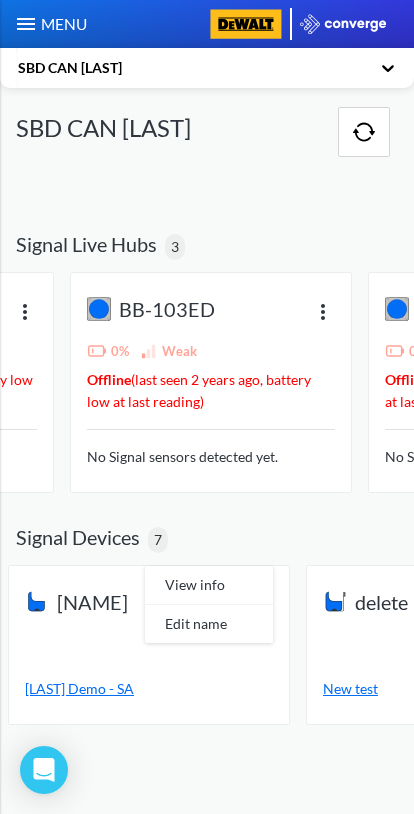 click on "[NAME]" at bounding box center (146, 608) 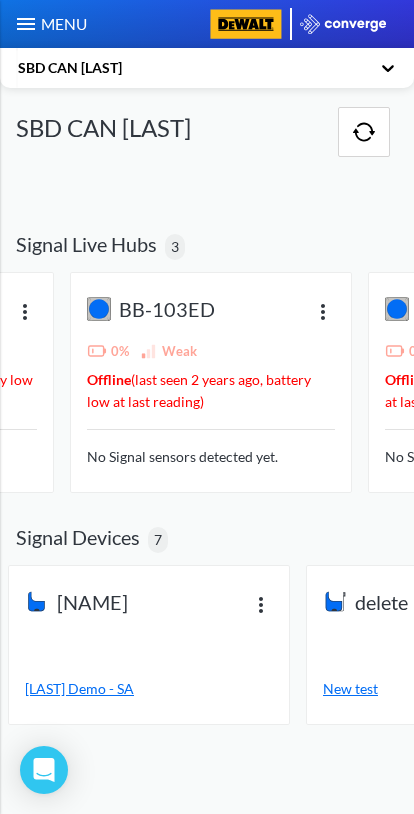 click at bounding box center (26, 24) 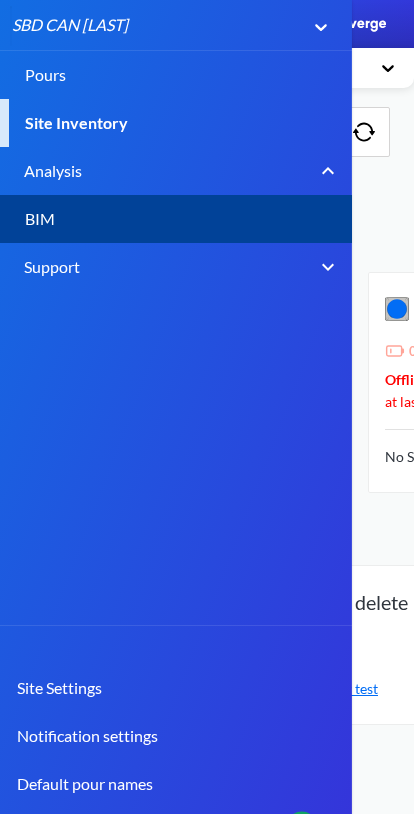 click on "Site Inventory" at bounding box center (207, 123) 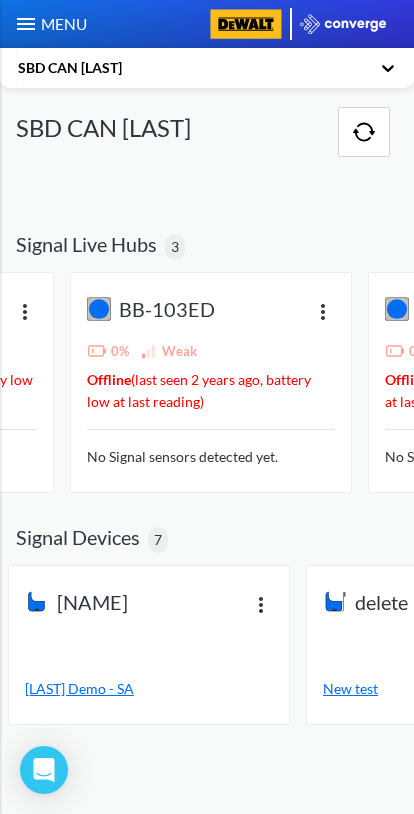 click at bounding box center [26, 24] 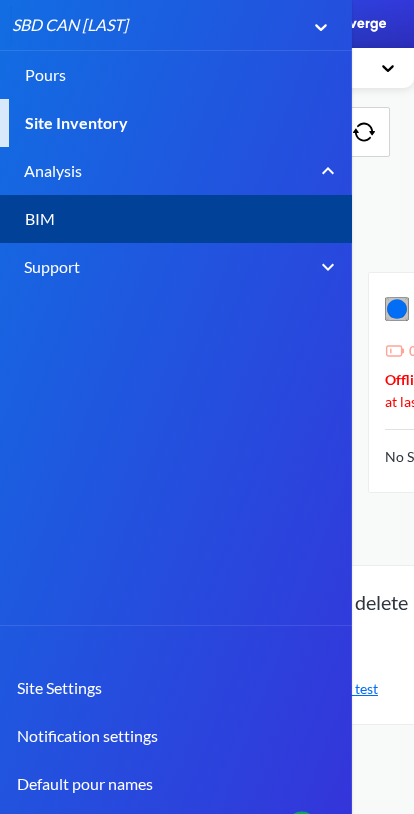 click on "Pours" at bounding box center [207, 75] 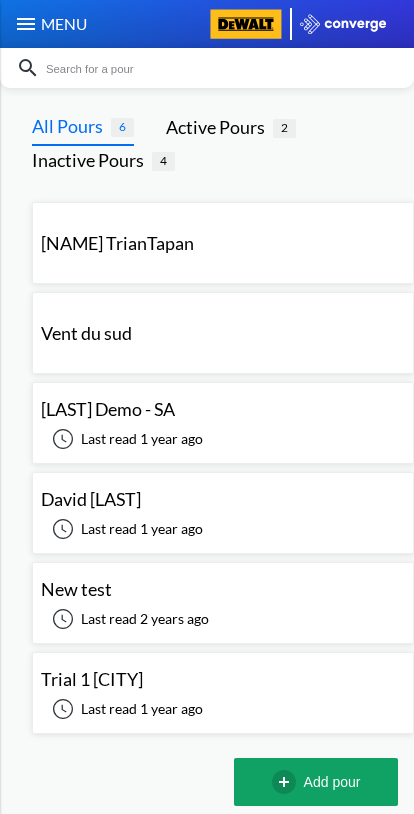 click at bounding box center (26, 24) 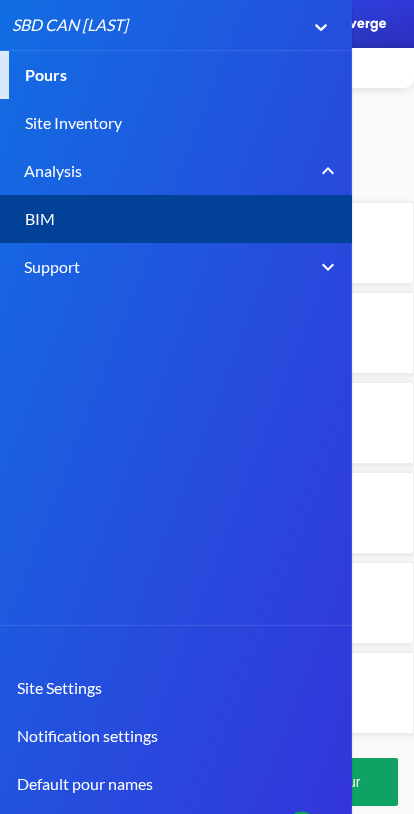 click on "Analysis" at bounding box center (53, 170) 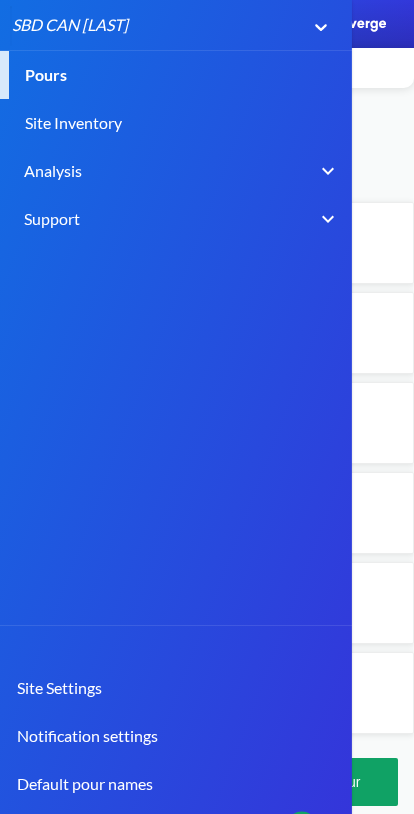 click on "Analysis" at bounding box center (200, 171) 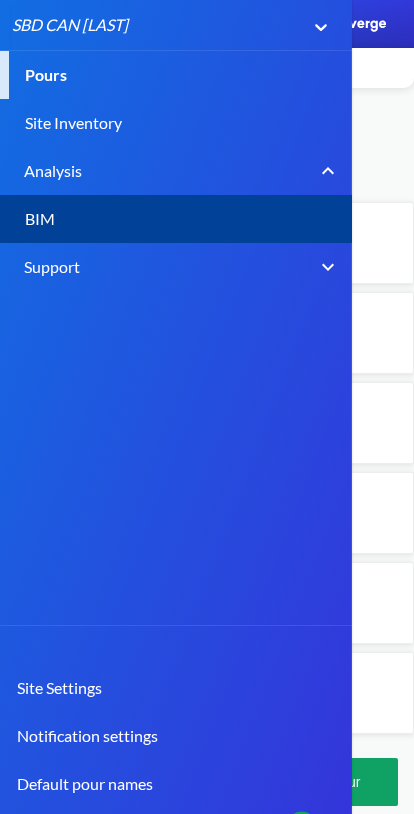 click on "BIM" at bounding box center [168, 219] 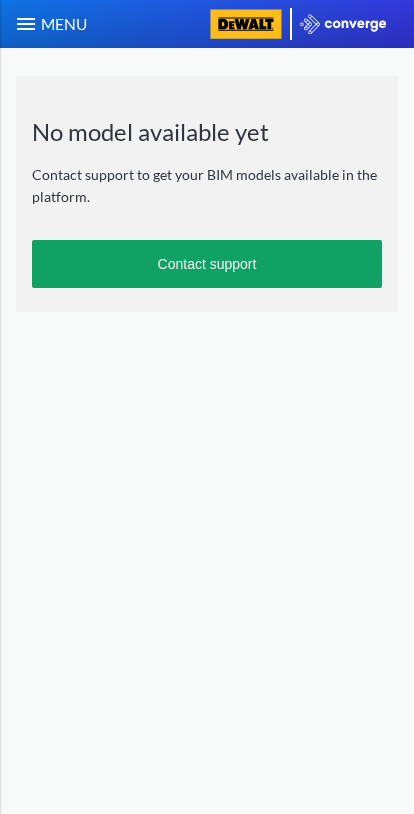 click at bounding box center (26, 24) 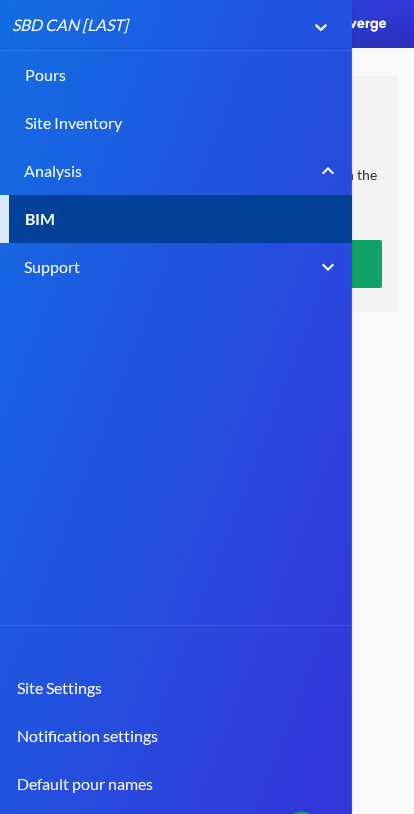 click on "Site Inventory" at bounding box center (207, 123) 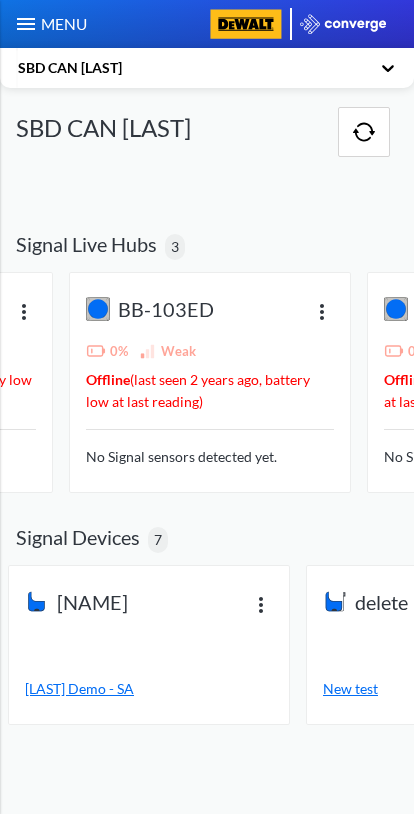 scroll, scrollTop: 0, scrollLeft: 236, axis: horizontal 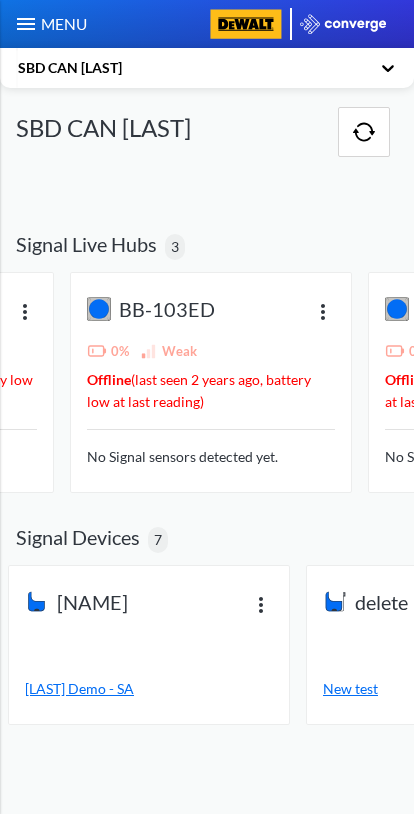 click on "[NAME] [LAST] - SA" at bounding box center [149, 645] 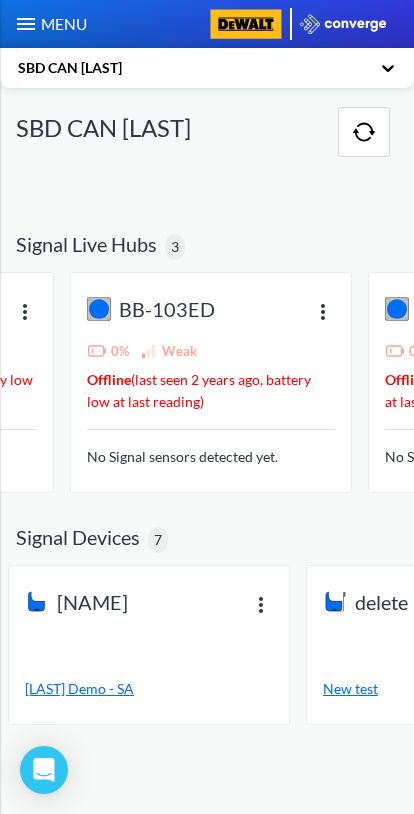 click at bounding box center [261, 605] 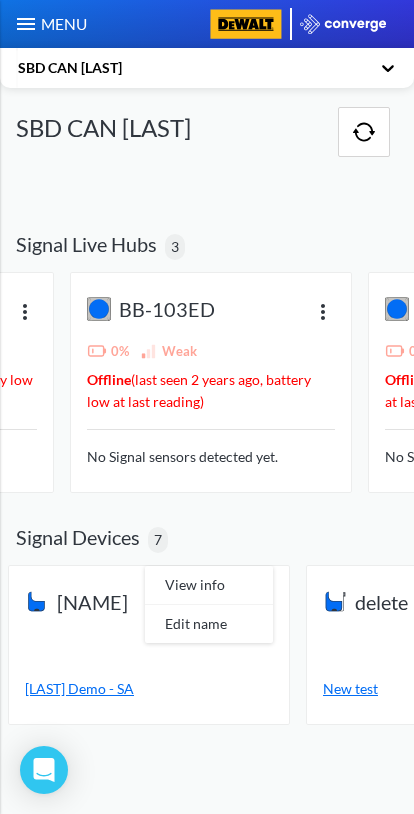 click on "View info" at bounding box center [209, 585] 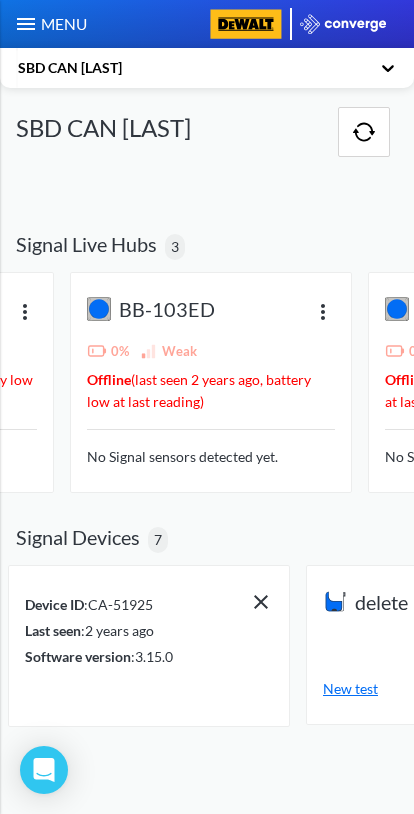 click at bounding box center (261, 602) 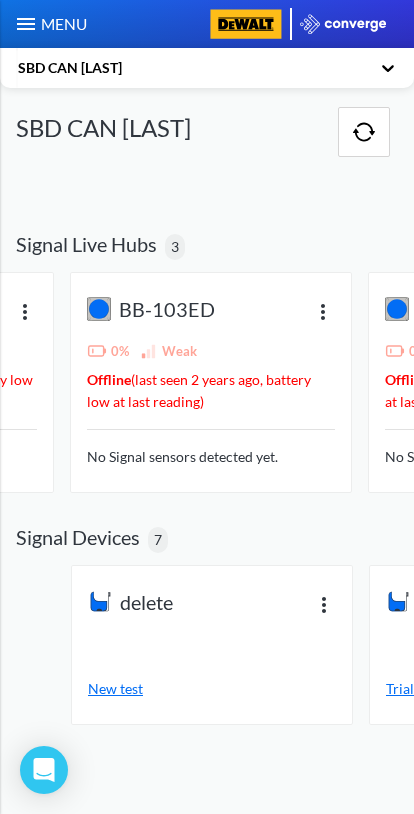 scroll, scrollTop: 0, scrollLeft: 236, axis: horizontal 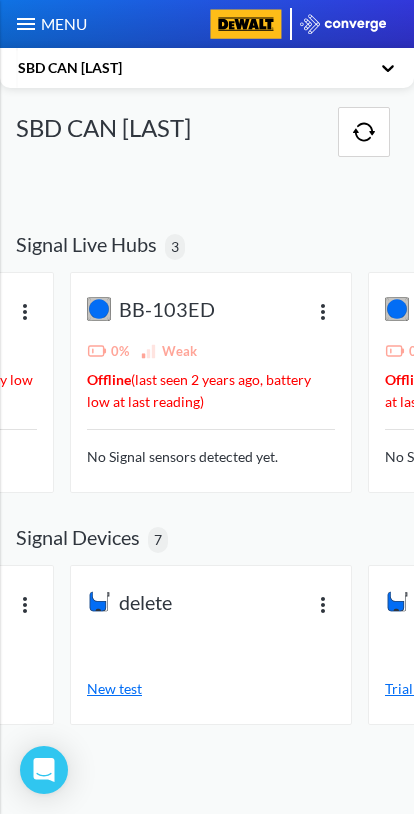 click on "delete" at bounding box center [208, 608] 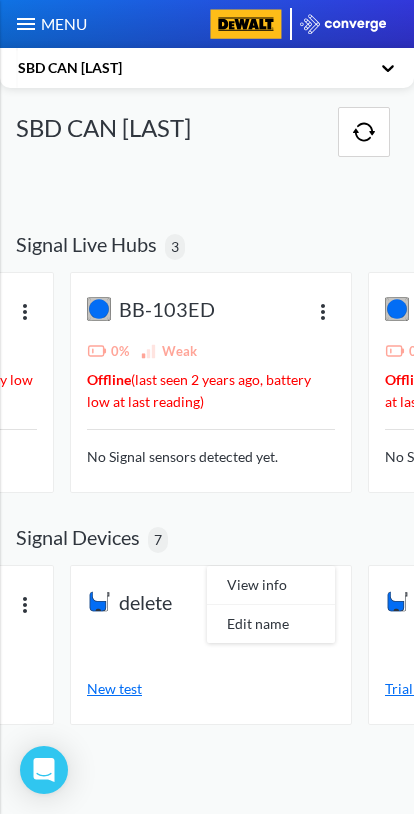 click on "View info" at bounding box center (271, 585) 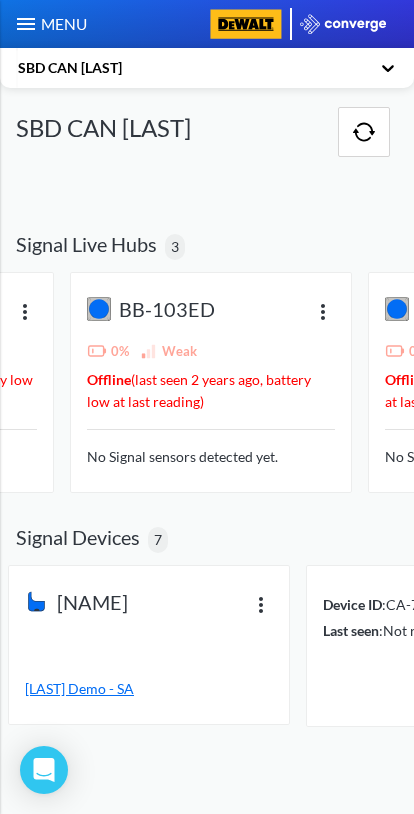 scroll, scrollTop: 0, scrollLeft: 0, axis: both 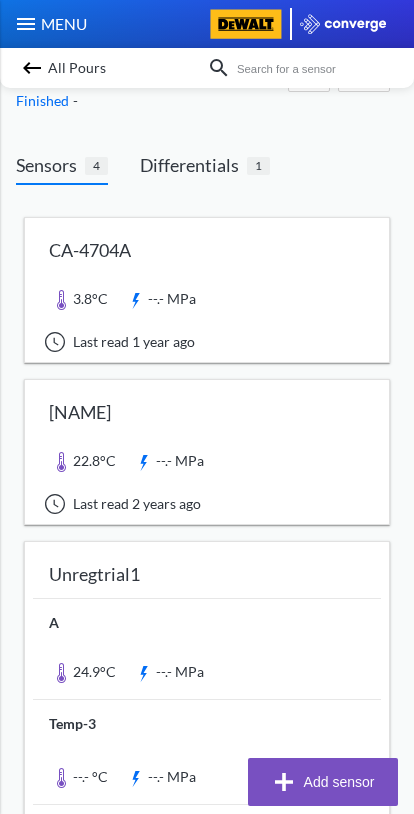 click at bounding box center [207, 290] 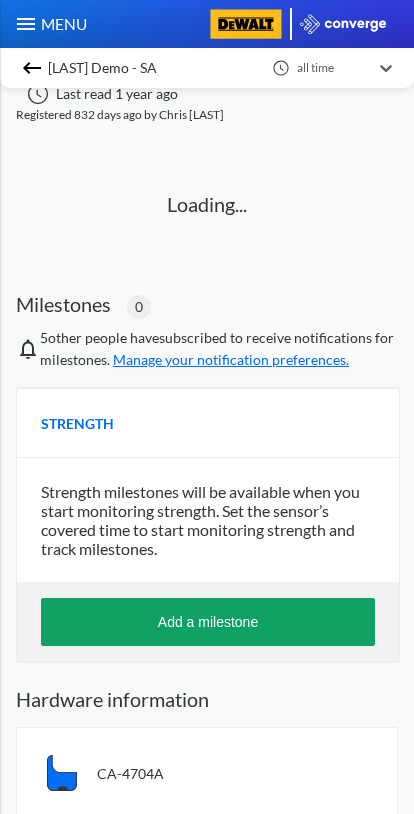 scroll, scrollTop: 0, scrollLeft: 0, axis: both 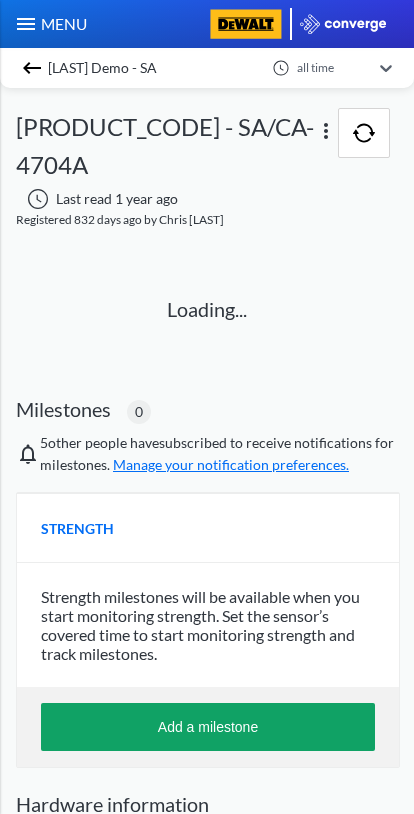 click at bounding box center (32, 68) 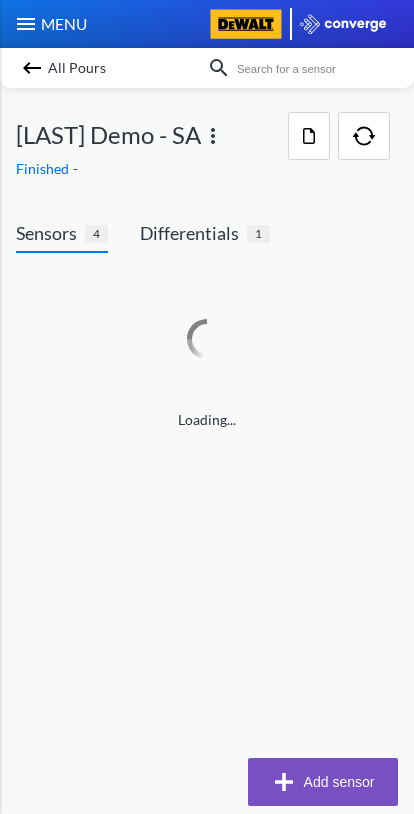 click at bounding box center [32, 68] 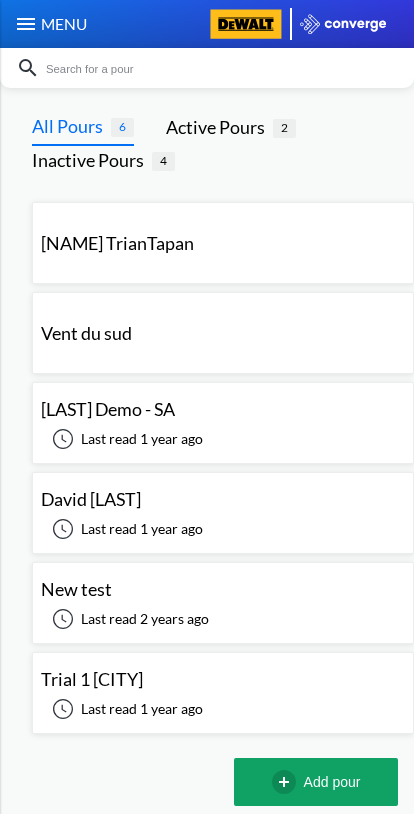 click at bounding box center [26, 24] 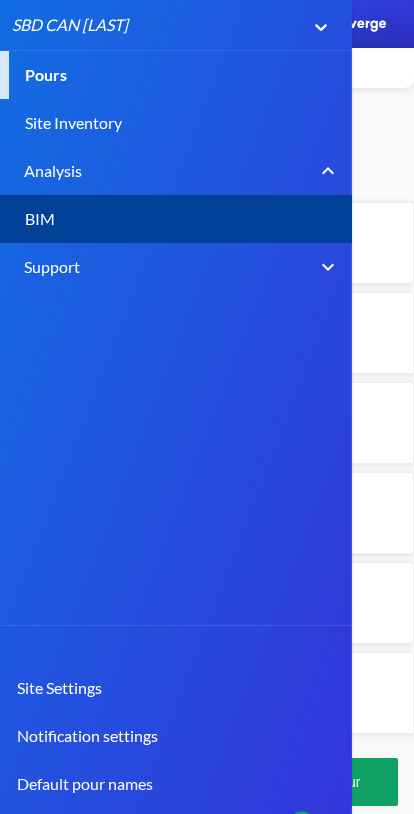 click on "BIM" at bounding box center [168, 219] 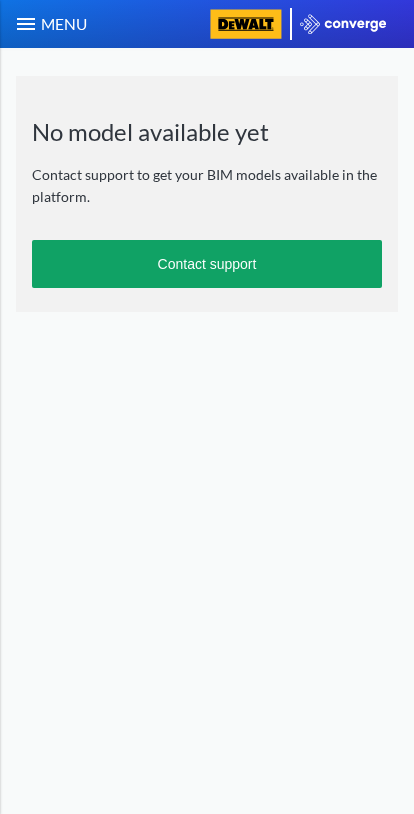 click on "MENU" at bounding box center (50, 24) 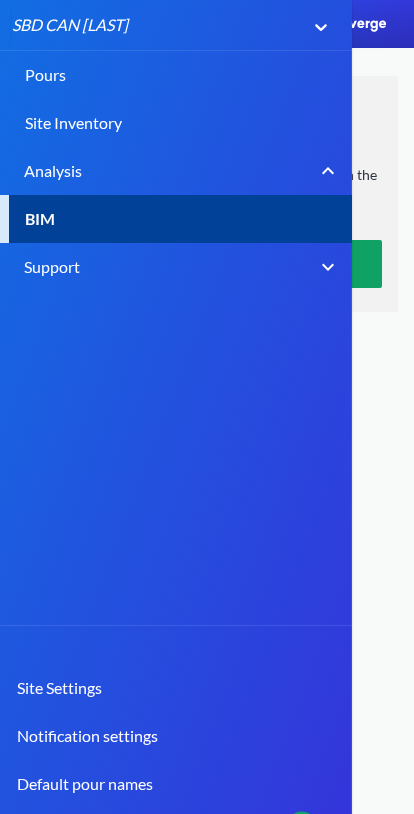 click on "Analysis" at bounding box center [200, 171] 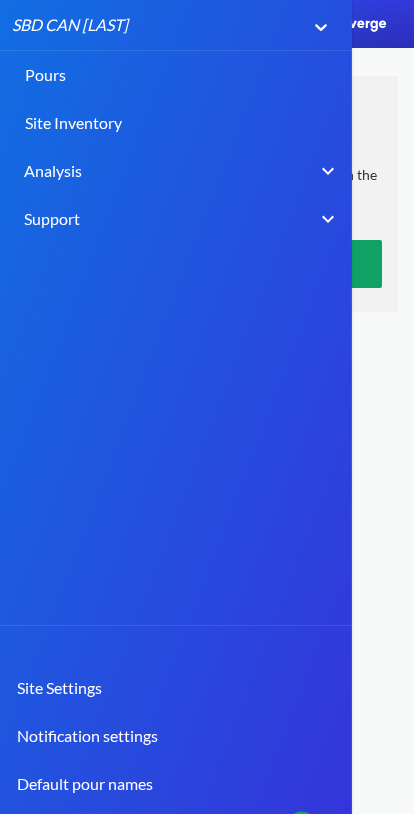 click on "Analysis" at bounding box center [200, 171] 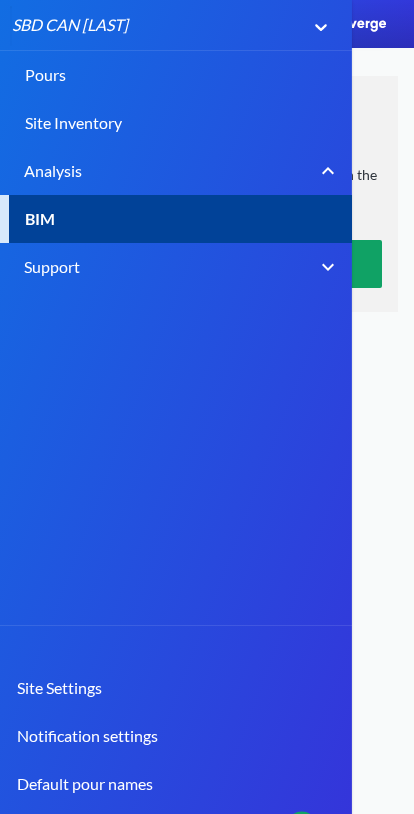 click on "BIM" at bounding box center [168, 219] 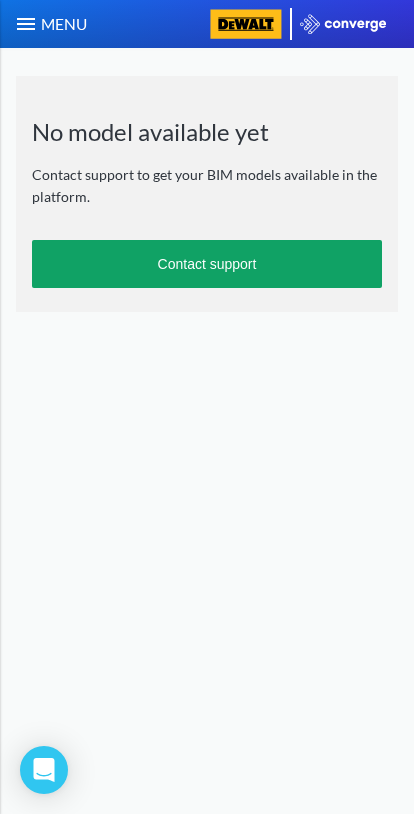 click at bounding box center [26, 24] 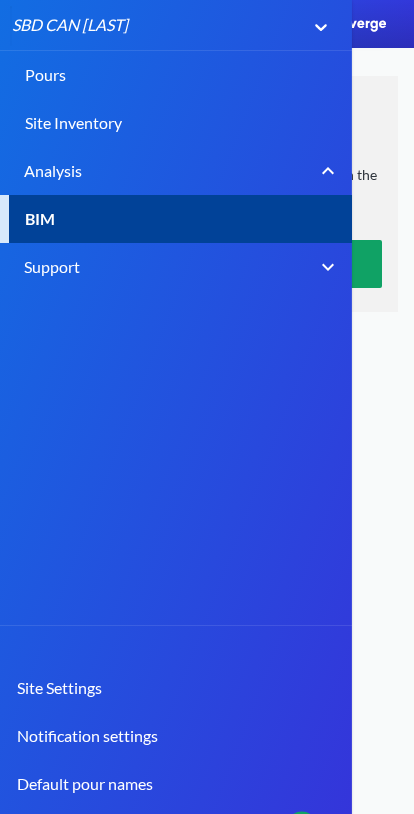 click on "Site Inventory" at bounding box center [207, 123] 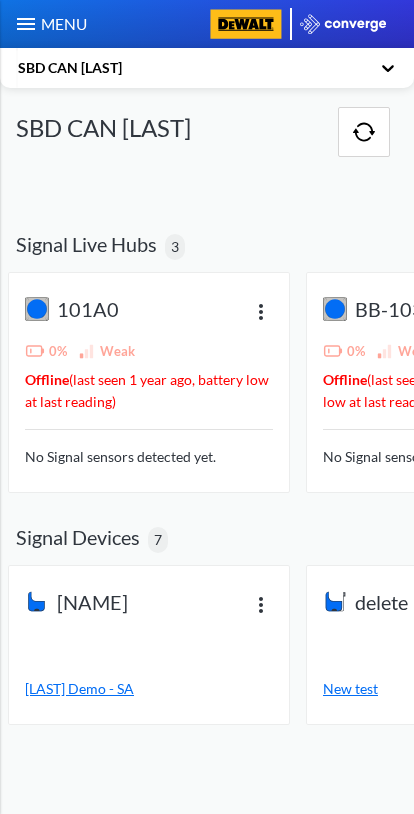 click at bounding box center (26, 24) 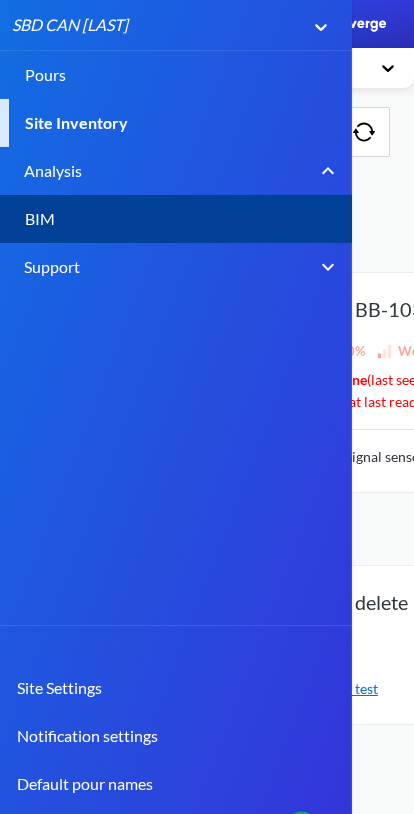click on "Support" at bounding box center (52, 266) 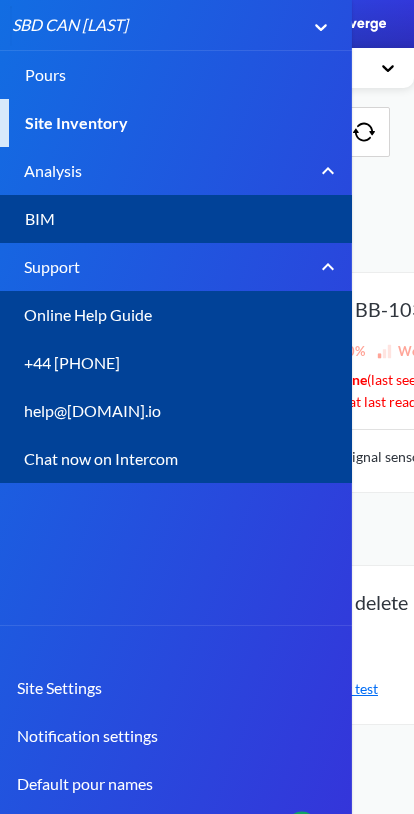 click on "Site Settings" at bounding box center (169, 688) 